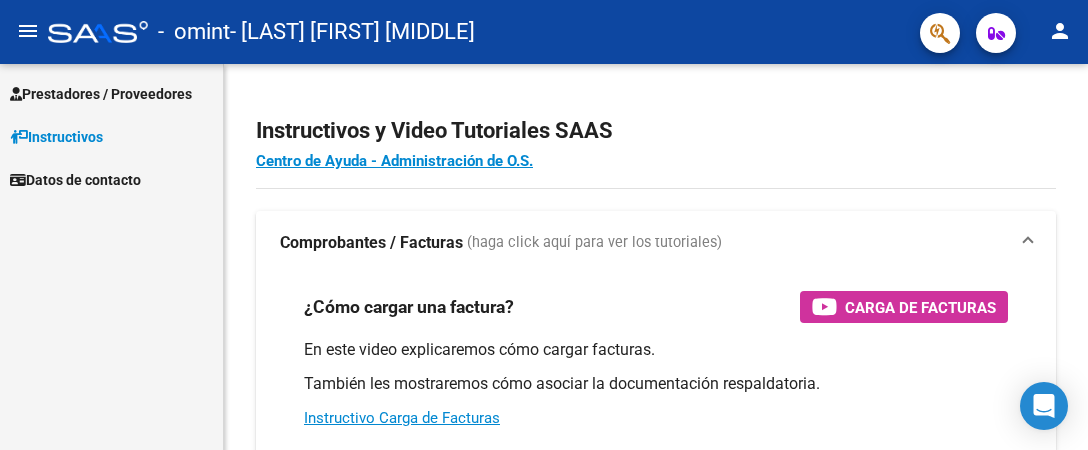 scroll, scrollTop: 0, scrollLeft: 0, axis: both 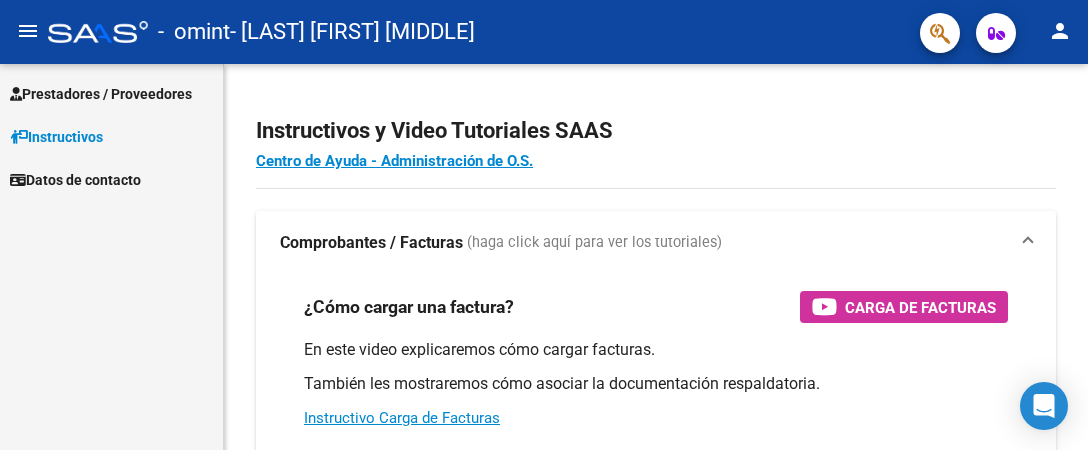 click on "Prestadores / Proveedores" at bounding box center [101, 94] 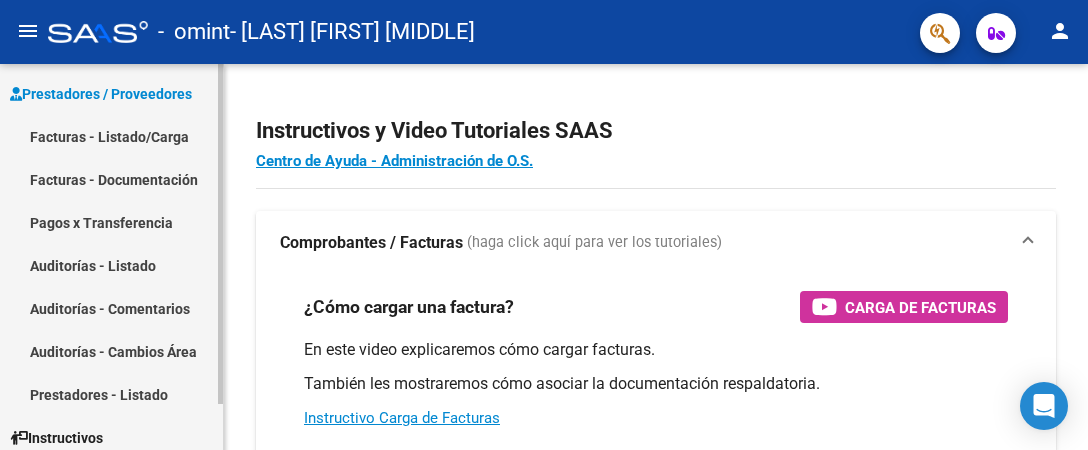 click on "Facturas - Listado/Carga" at bounding box center [111, 136] 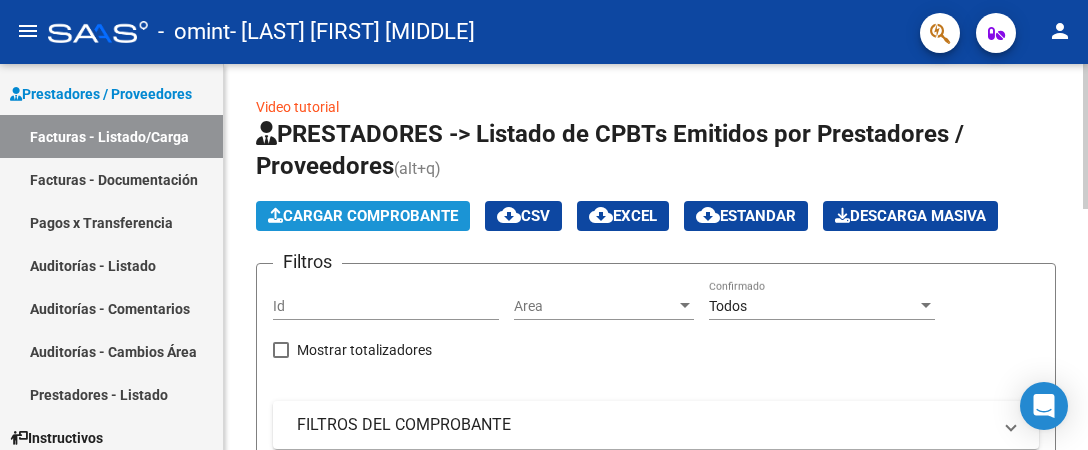 click on "Cargar Comprobante" 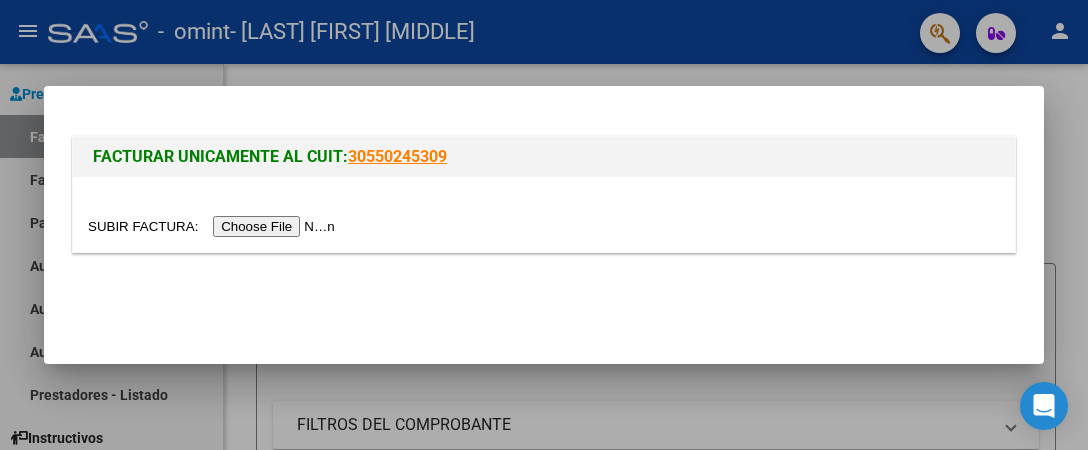 click at bounding box center [214, 226] 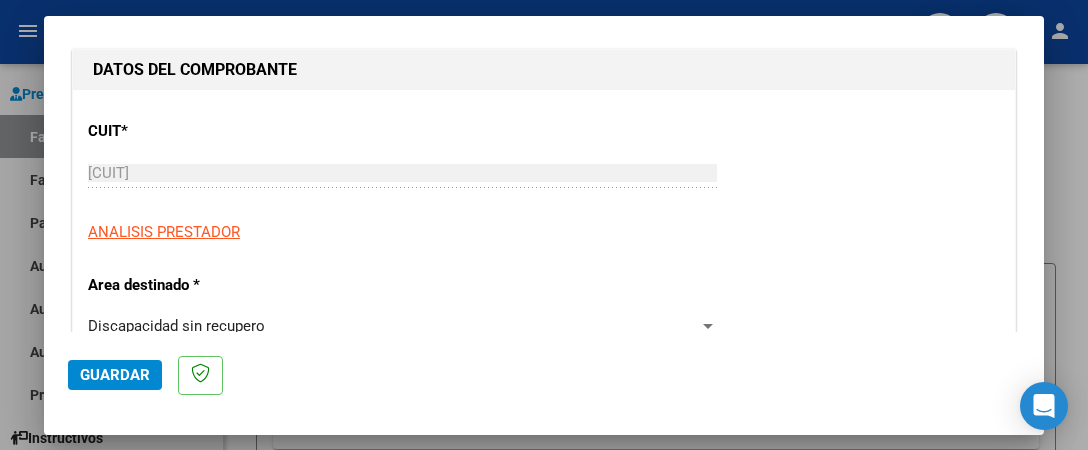 scroll, scrollTop: 300, scrollLeft: 0, axis: vertical 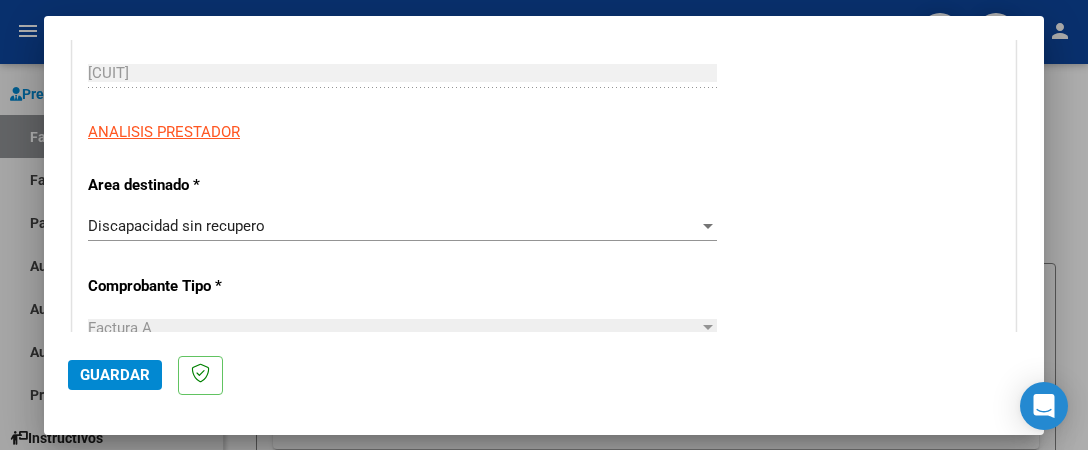 click on "Discapacidad sin recupero Seleccionar Area" at bounding box center (402, 226) 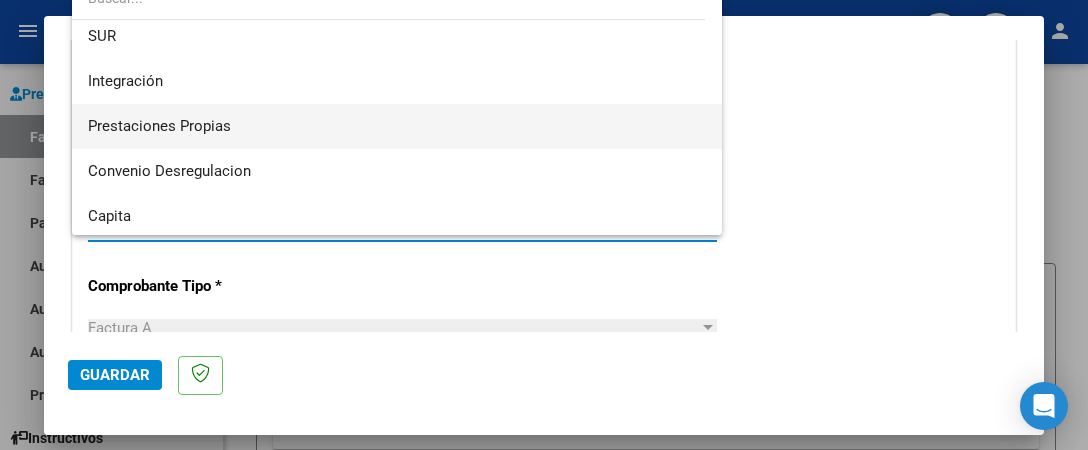 scroll, scrollTop: 148, scrollLeft: 0, axis: vertical 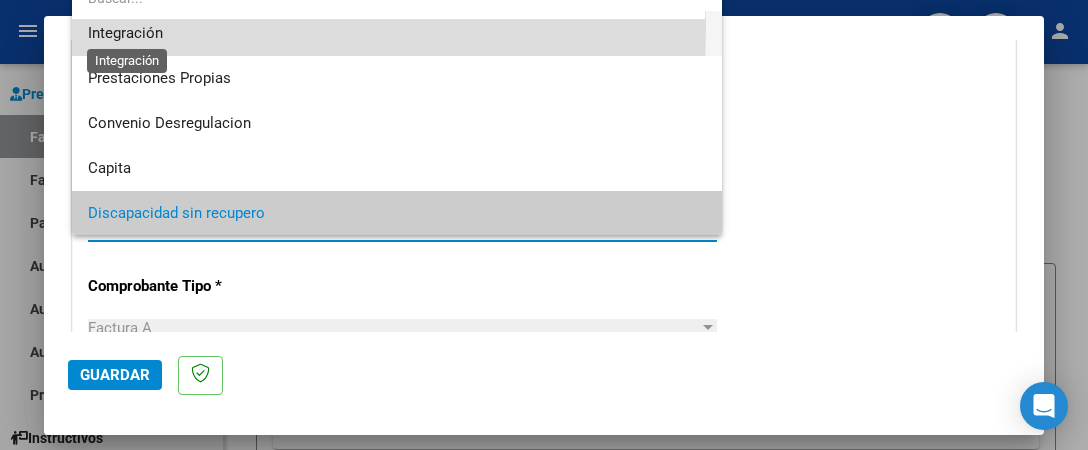 click on "Integración" at bounding box center [125, 33] 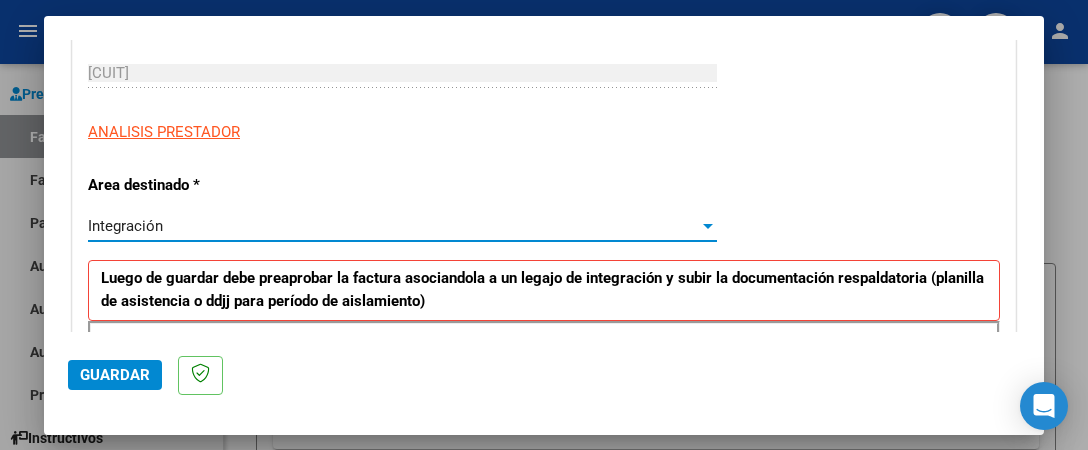 scroll, scrollTop: 134, scrollLeft: 0, axis: vertical 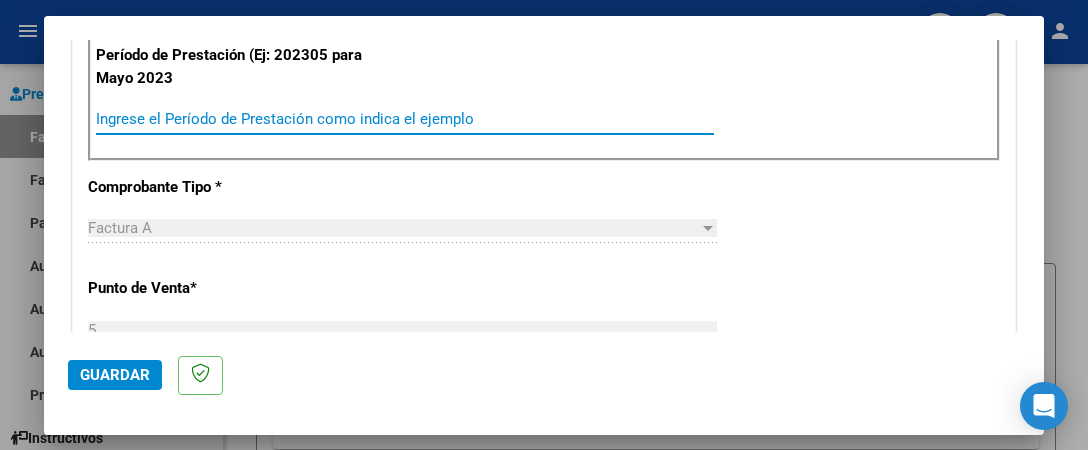 click on "Ingrese el Período de Prestación como indica el ejemplo" at bounding box center [405, 119] 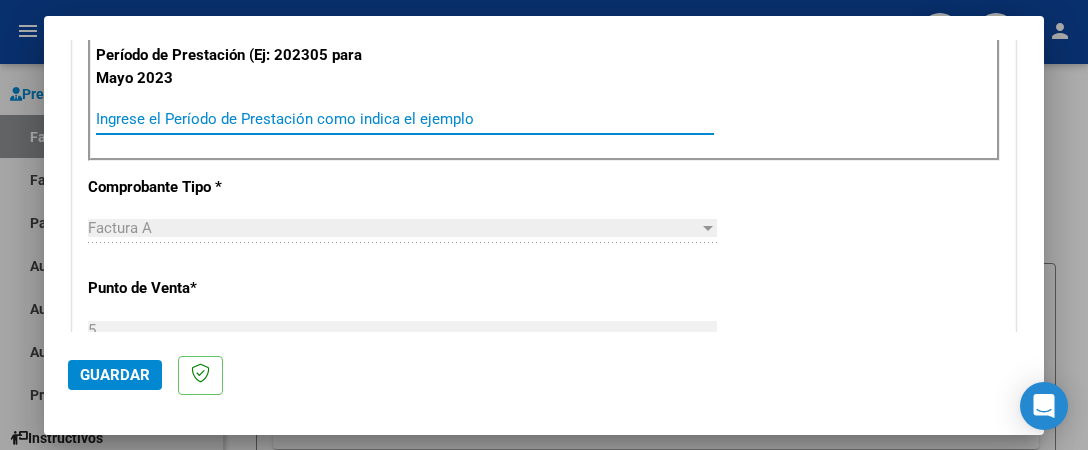 click on "Ingrese el Período de Prestación como indica el ejemplo" at bounding box center [405, 119] 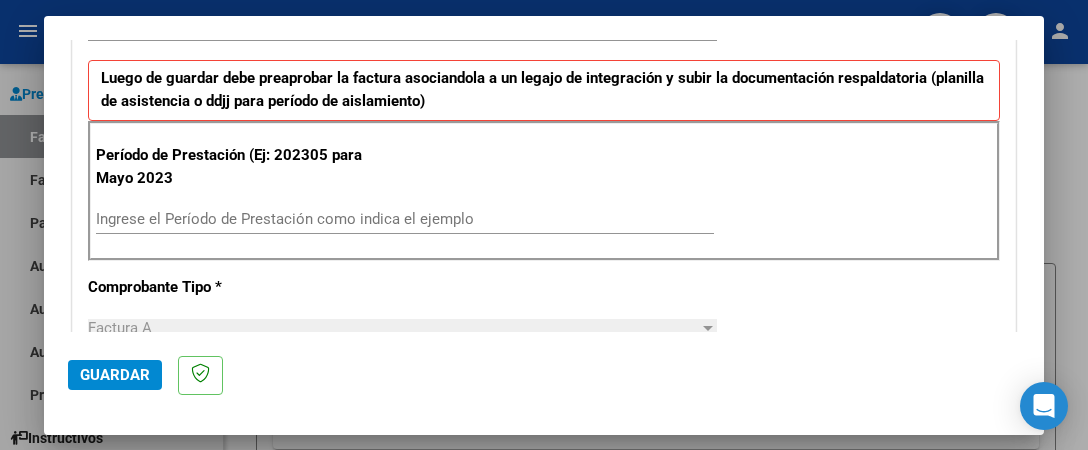 scroll, scrollTop: 400, scrollLeft: 0, axis: vertical 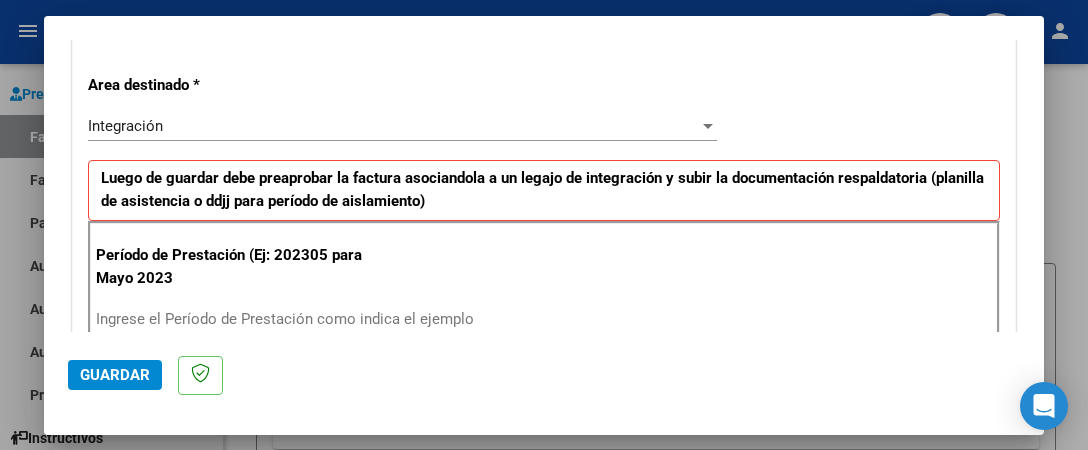 click on "Ingrese el Período de Prestación como indica el ejemplo" at bounding box center [405, 319] 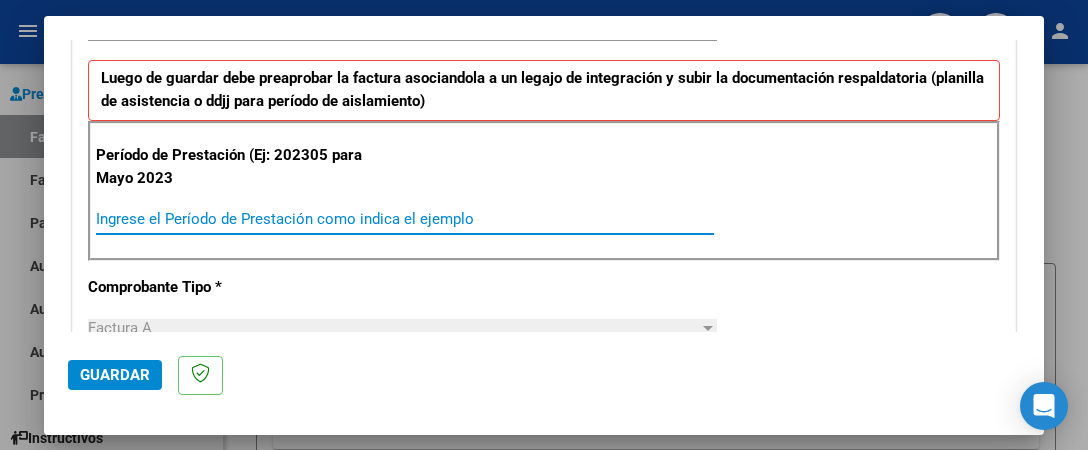 click on "Ingrese el Período de Prestación como indica el ejemplo" at bounding box center [405, 219] 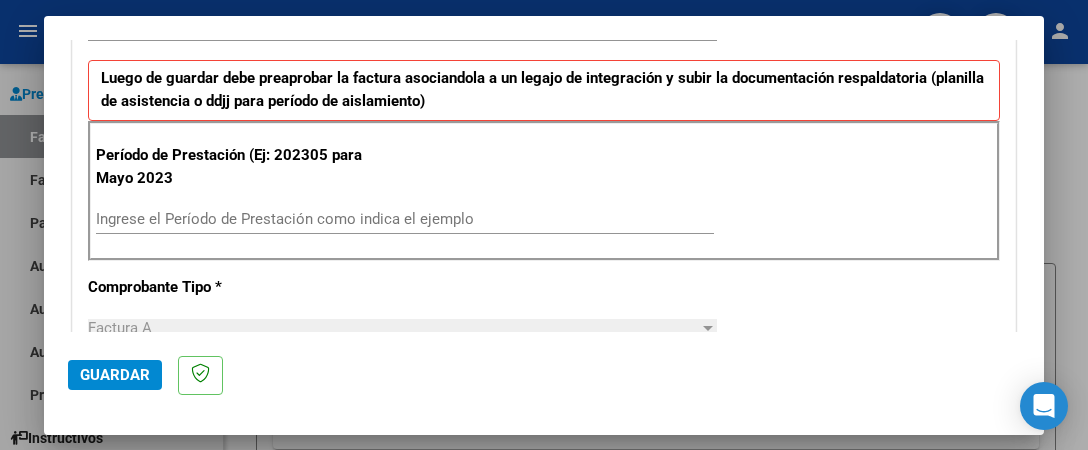 click on "Período de Prestación (Ej: 202305 para Mayo 2023    Ingrese el Período de Prestación como indica el ejemplo" at bounding box center [544, 191] 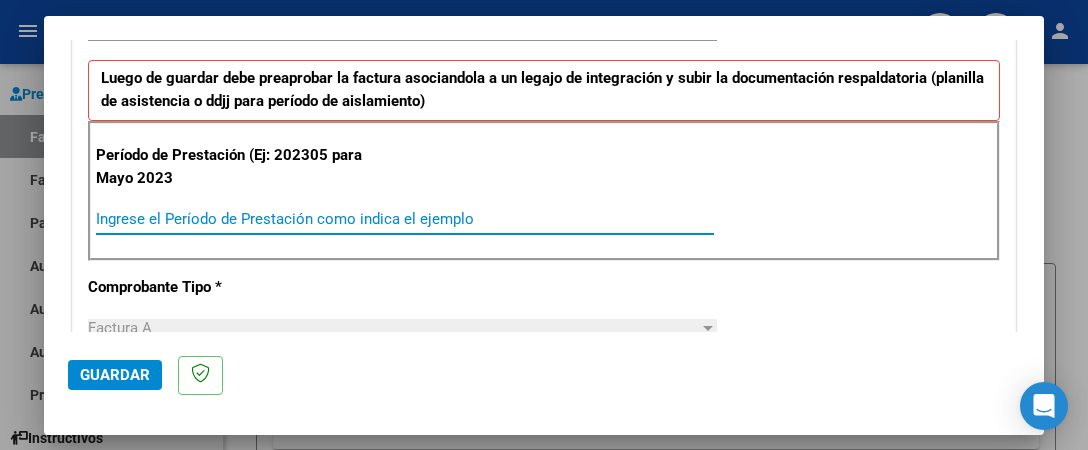 click on "Ingrese el Período de Prestación como indica el ejemplo" at bounding box center (405, 219) 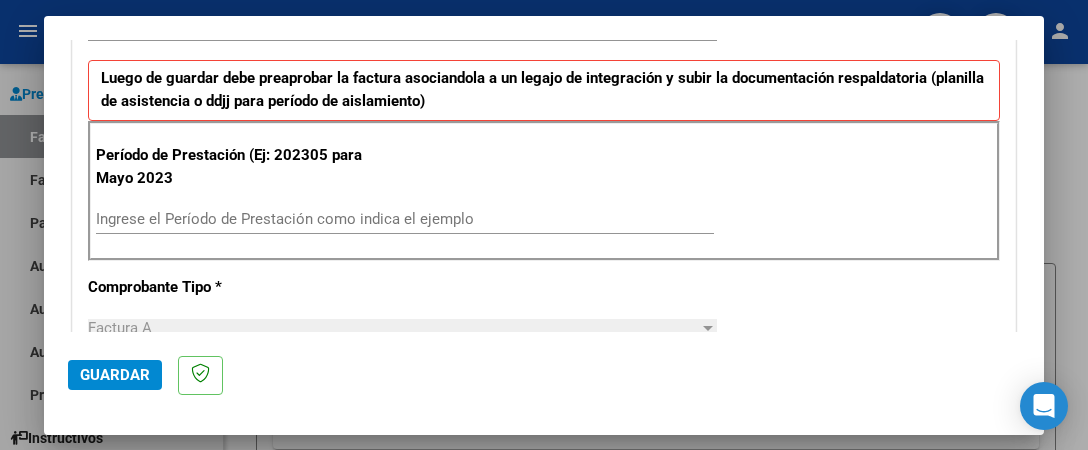 click on "Ingrese el Período de Prestación como indica el ejemplo" at bounding box center (405, 219) 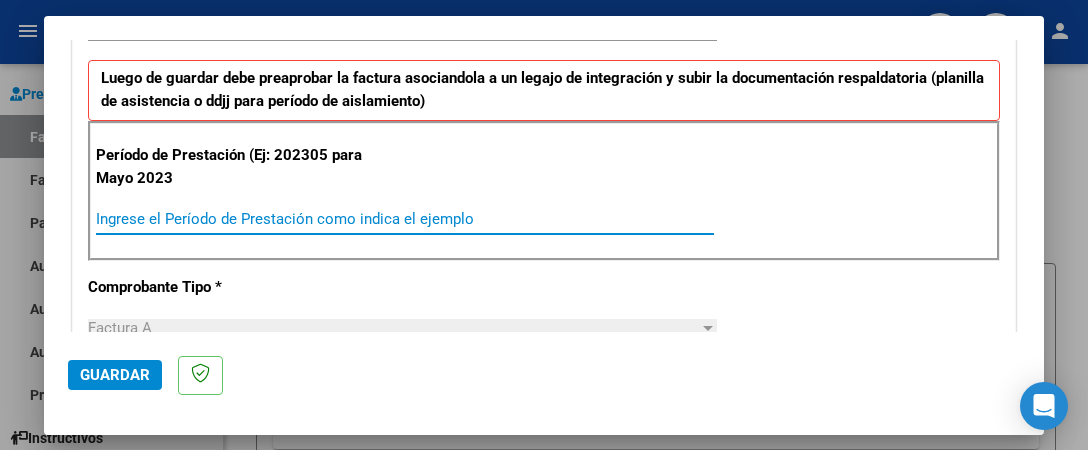 click on "Ingrese el Período de Prestación como indica el ejemplo" at bounding box center [405, 219] 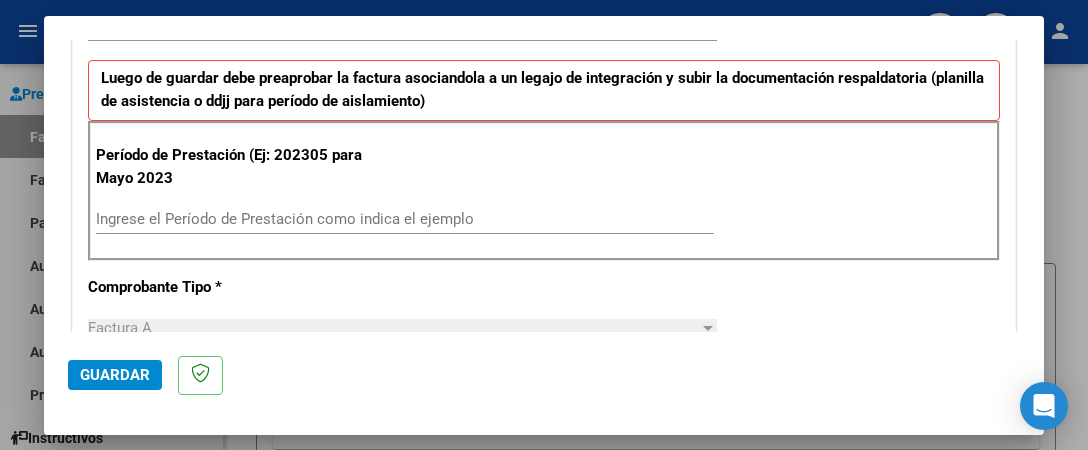 click on "Período de Prestación (Ej: 202305 para Mayo 2023    Ingrese el Período de Prestación como indica el ejemplo" at bounding box center (544, 191) 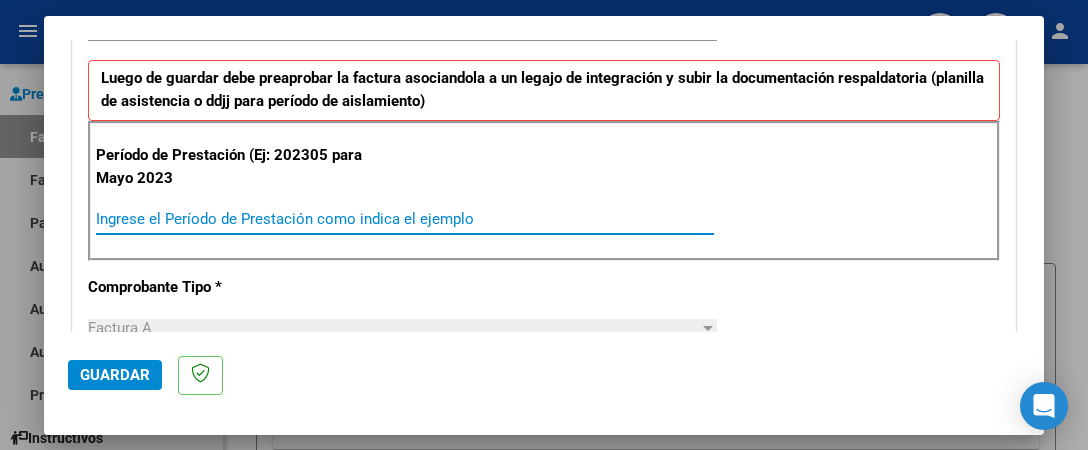 click on "Ingrese el Período de Prestación como indica el ejemplo" at bounding box center (405, 219) 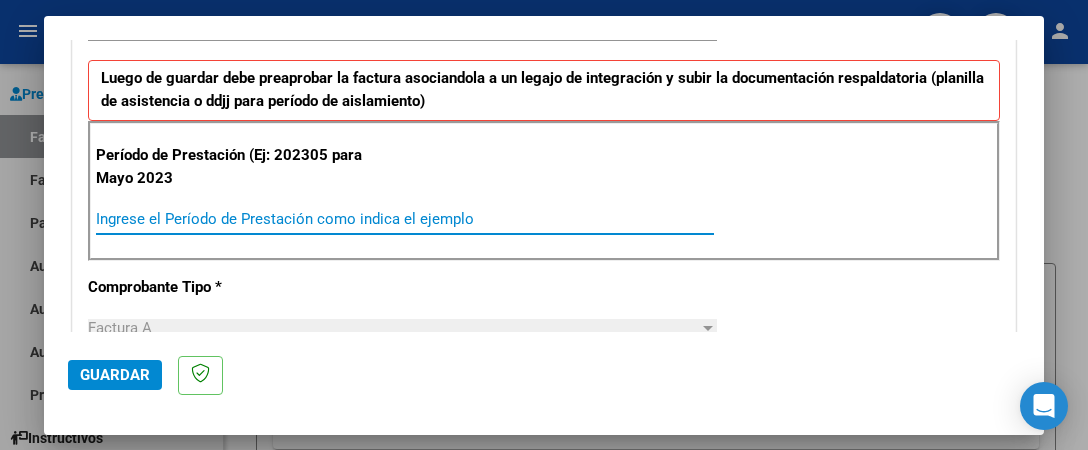 click on "Período de Prestación (Ej: 202305 para Mayo 2023    Ingrese el Período de Prestación como indica el ejemplo" at bounding box center [544, 191] 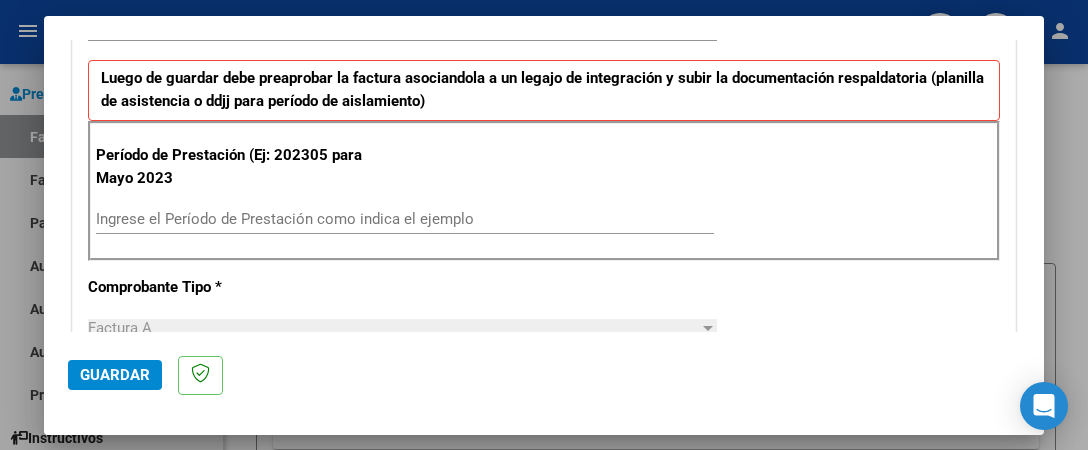 click on "Período de Prestación (Ej: 202305 para Mayo 2023    Ingrese el Período de Prestación como indica el ejemplo" at bounding box center [544, 191] 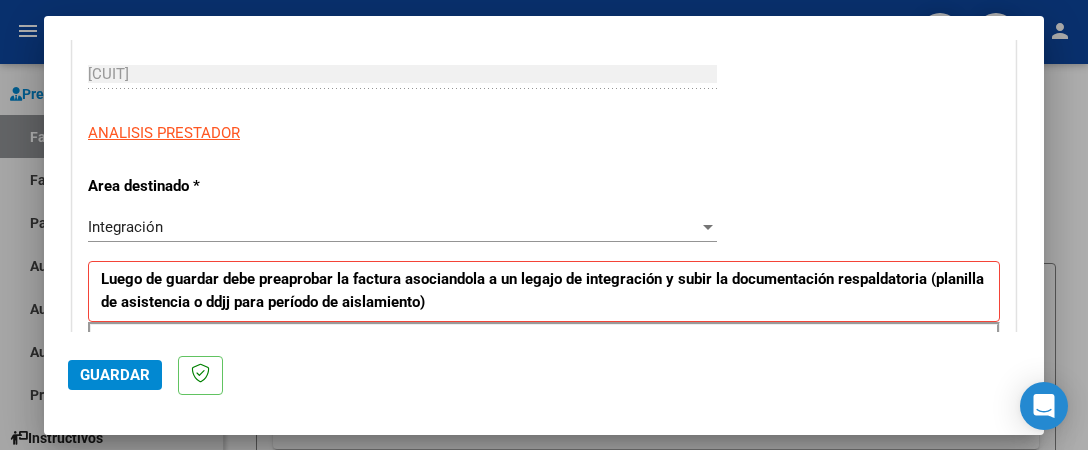 scroll, scrollTop: 300, scrollLeft: 0, axis: vertical 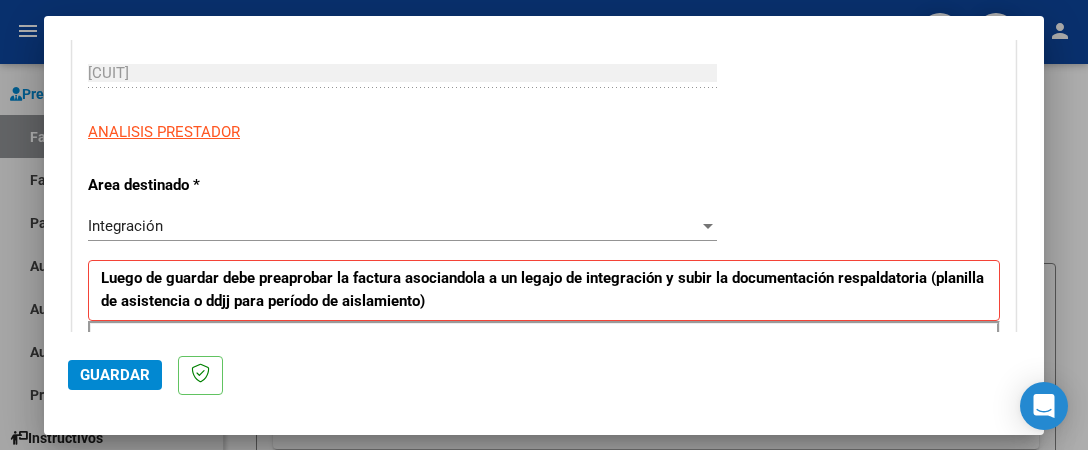 click at bounding box center [708, 226] 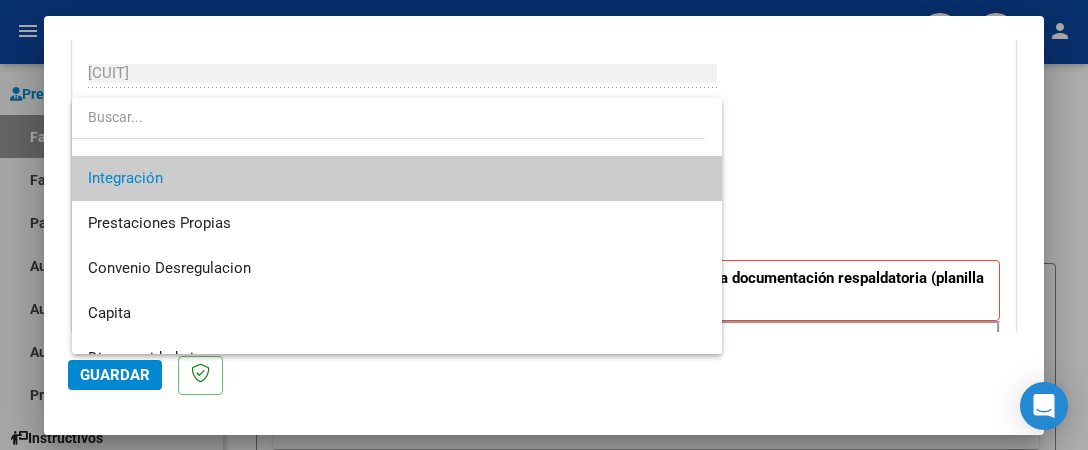 scroll, scrollTop: 148, scrollLeft: 0, axis: vertical 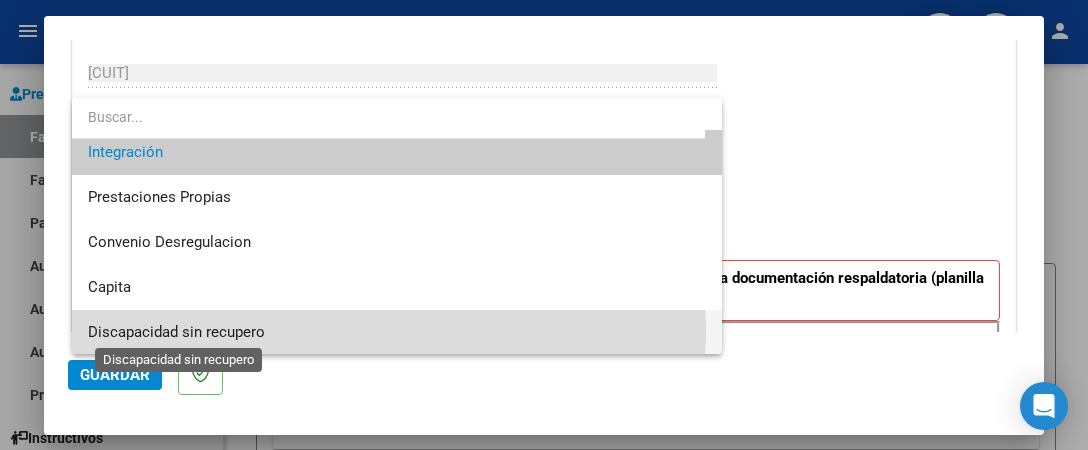click on "Discapacidad sin recupero" at bounding box center [176, 332] 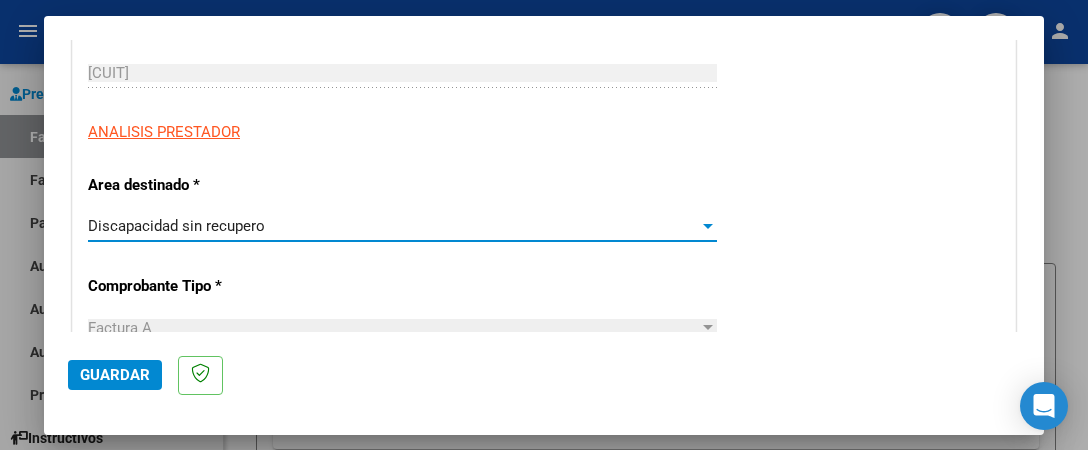 scroll, scrollTop: 144, scrollLeft: 0, axis: vertical 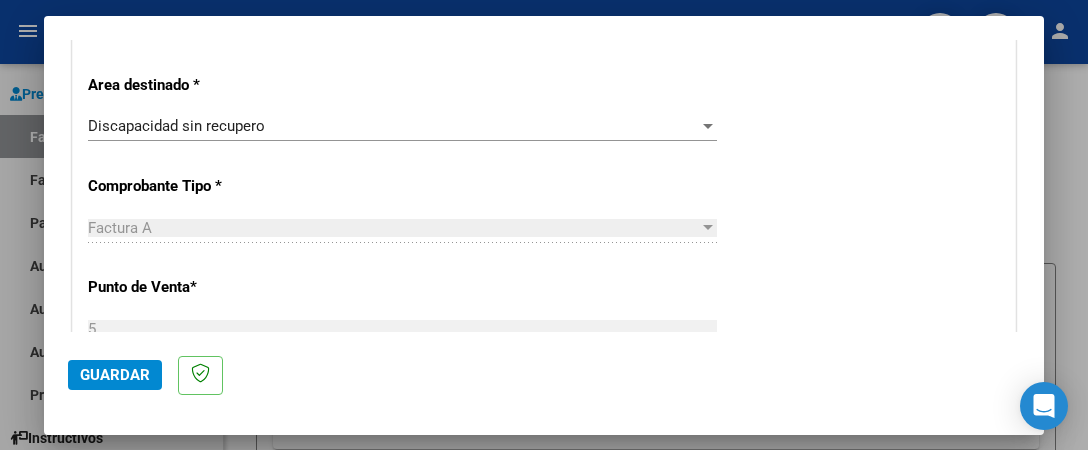 click at bounding box center (708, 227) 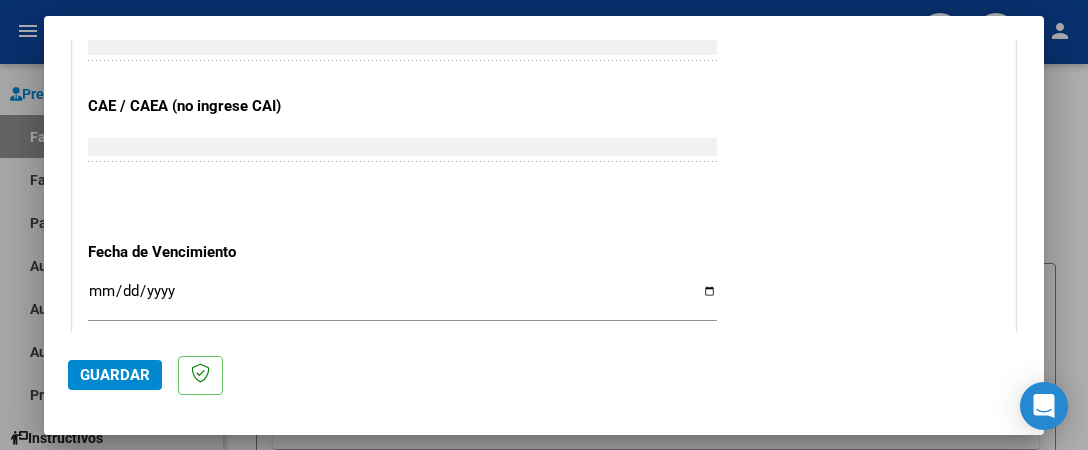 scroll, scrollTop: 1000, scrollLeft: 0, axis: vertical 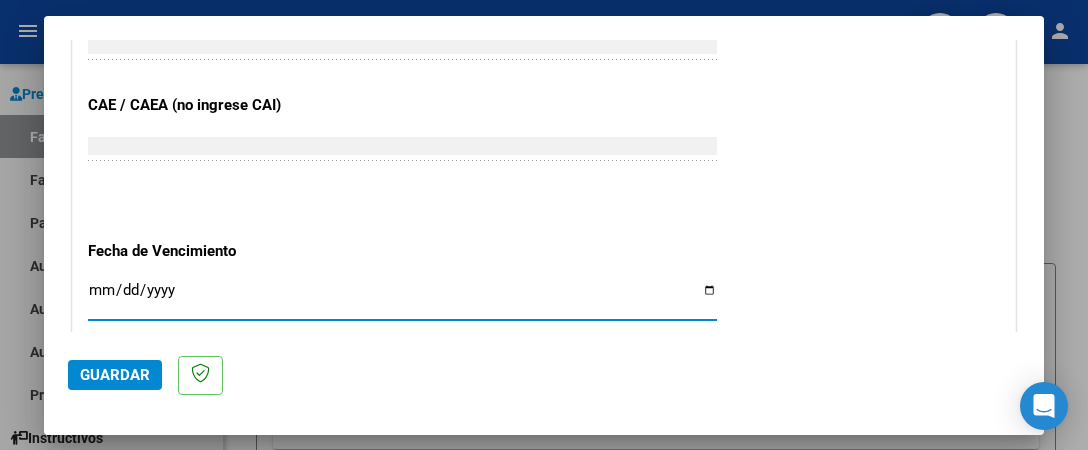 click on "Ingresar la fecha" at bounding box center [402, 298] 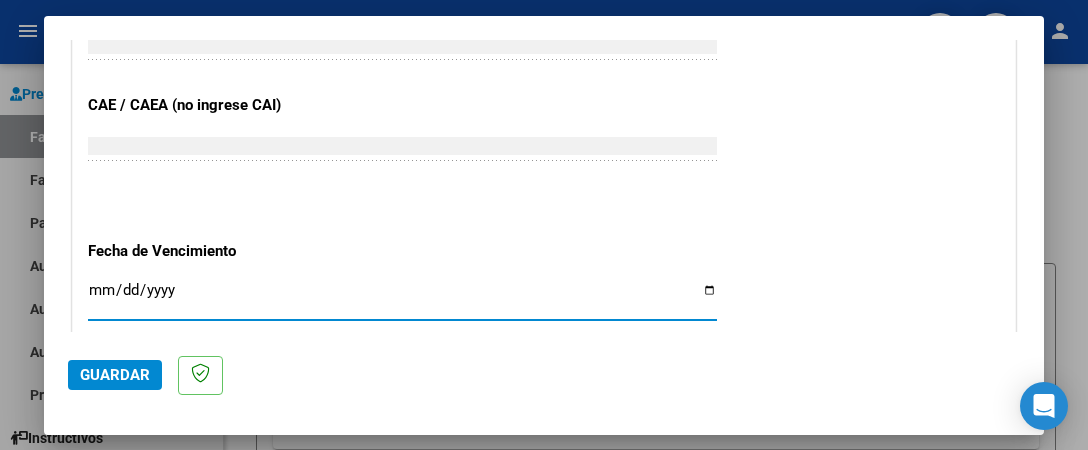 type on "2025-08-11" 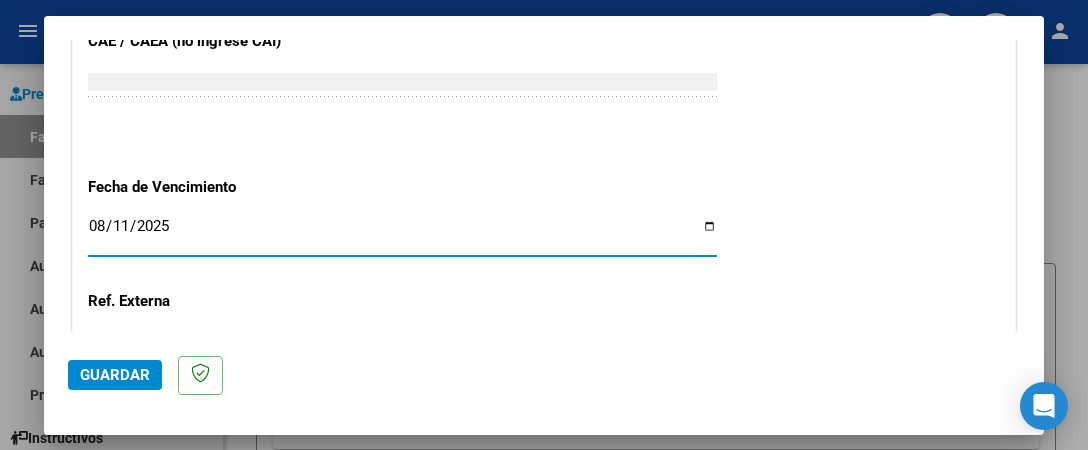 scroll, scrollTop: 1164, scrollLeft: 0, axis: vertical 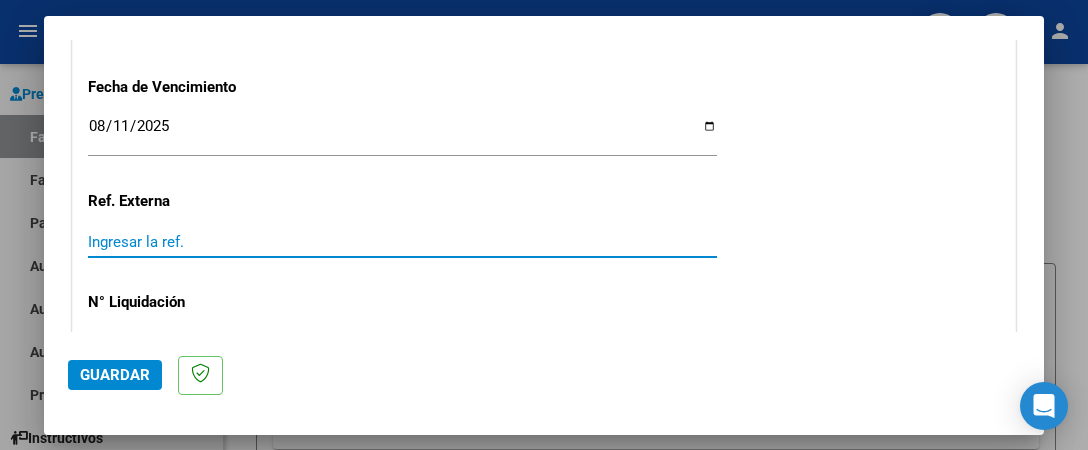 click on "Ingresar la ref." at bounding box center (402, 242) 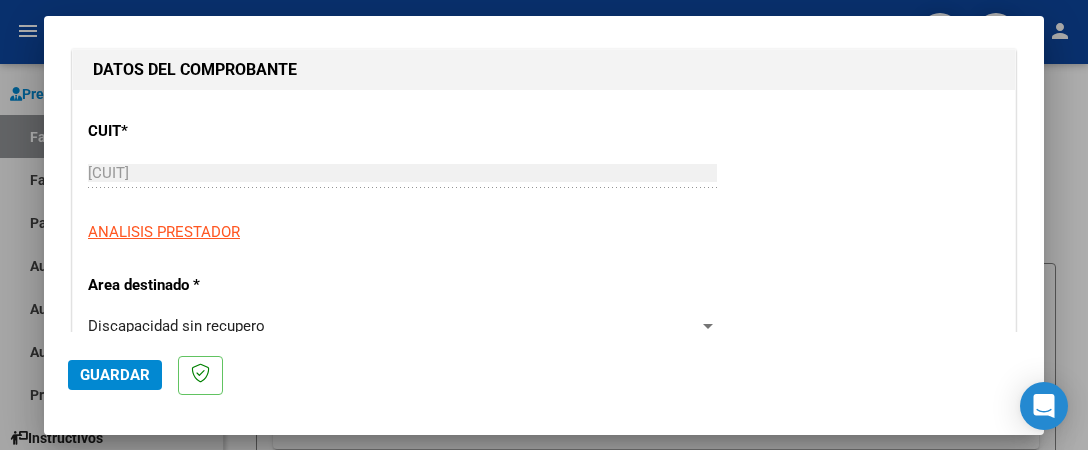 scroll, scrollTop: 300, scrollLeft: 0, axis: vertical 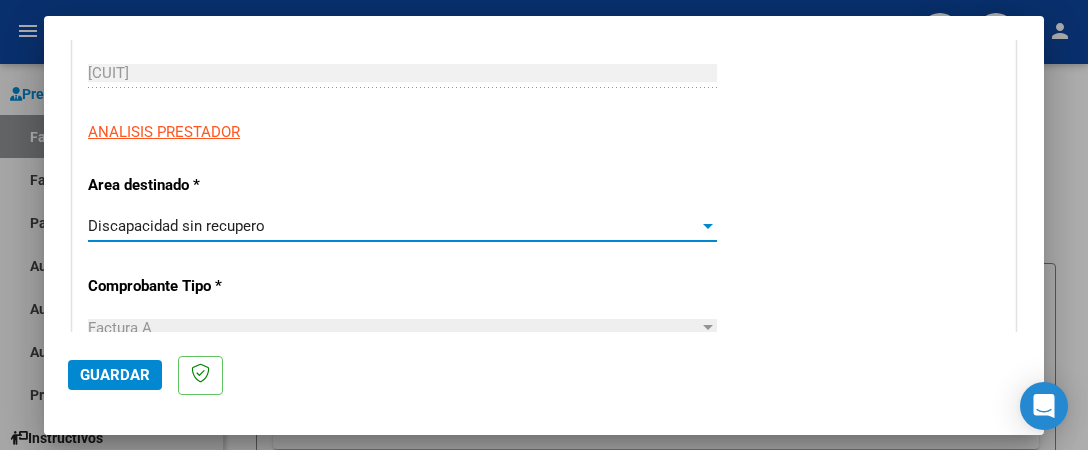 click at bounding box center (708, 226) 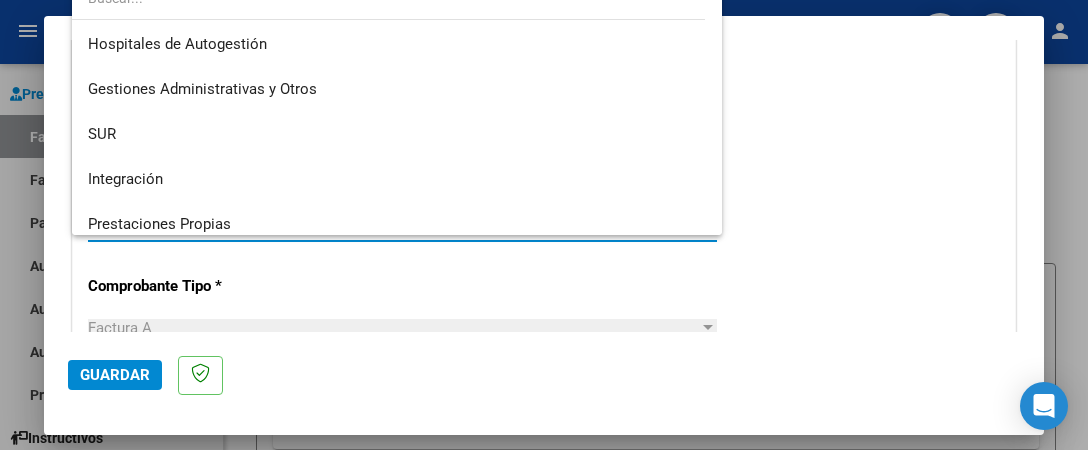 scroll, scrollTop: 0, scrollLeft: 0, axis: both 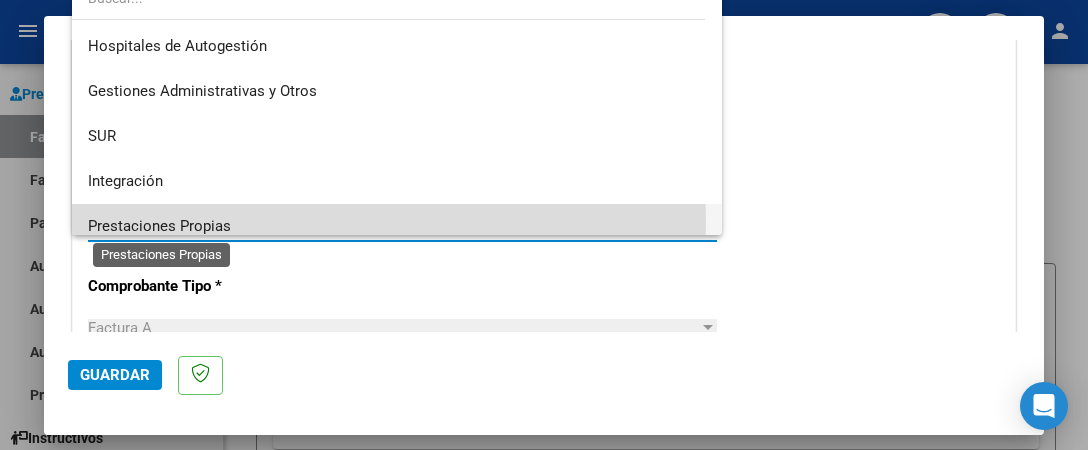 click on "Prestaciones Propias" at bounding box center (159, 226) 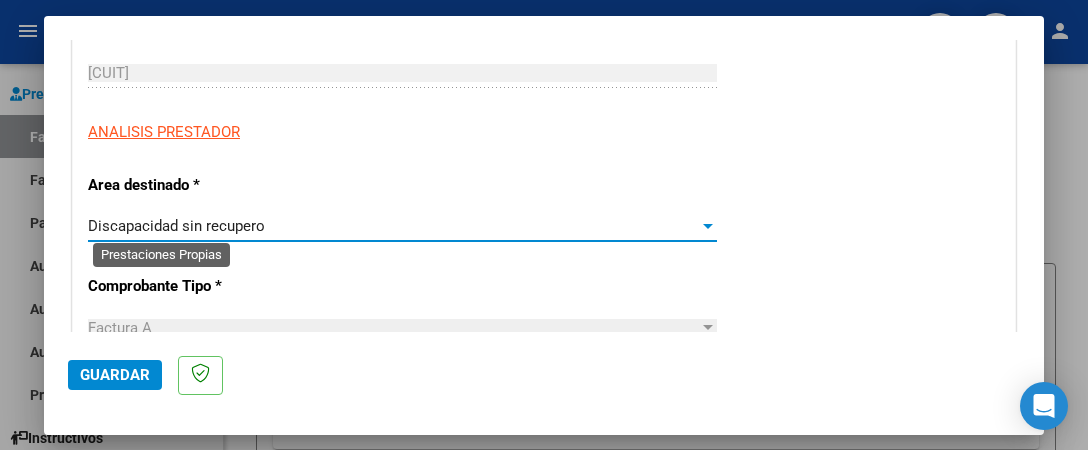 scroll, scrollTop: 9, scrollLeft: 0, axis: vertical 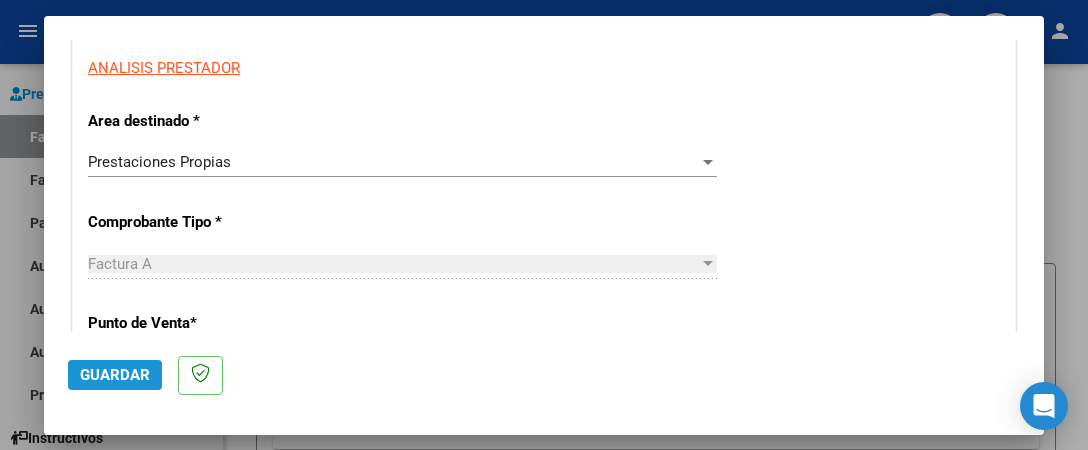 click on "Guardar" 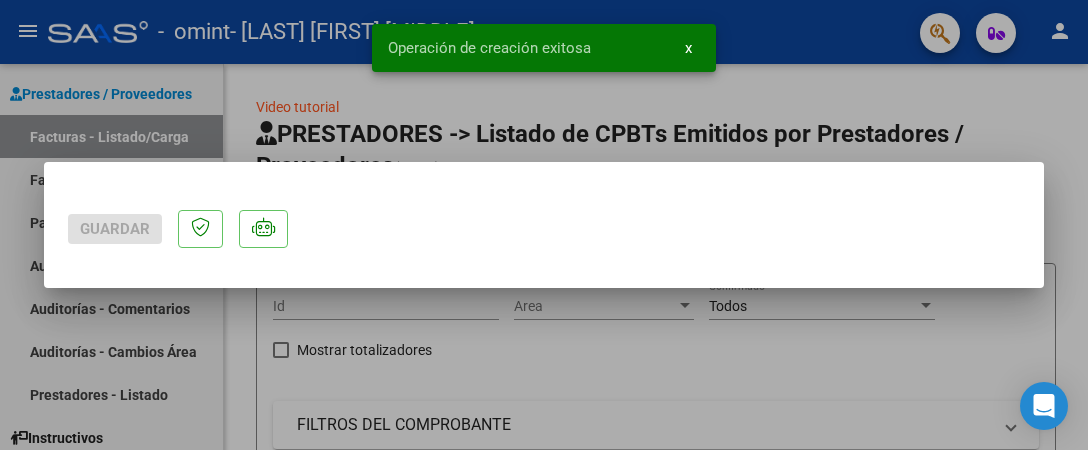 scroll, scrollTop: 0, scrollLeft: 0, axis: both 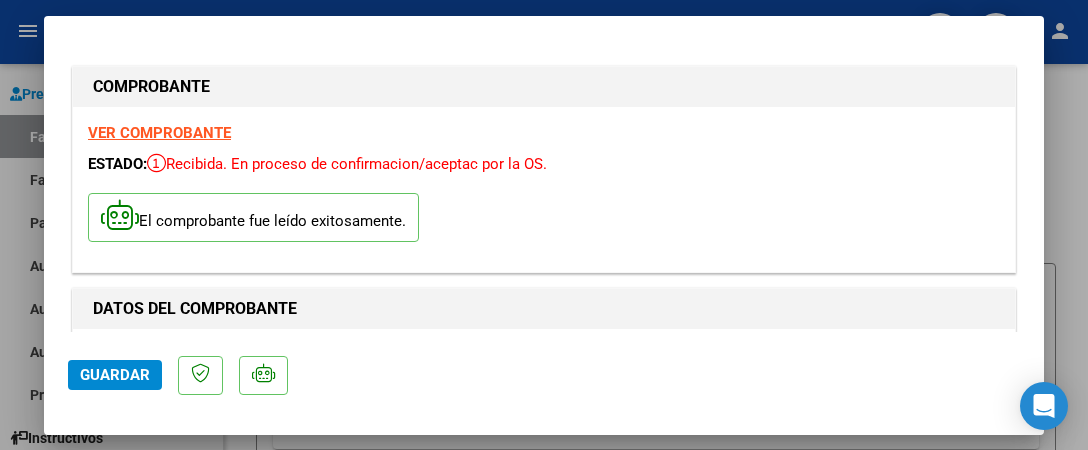 click on "VER COMPROBANTE" at bounding box center [159, 133] 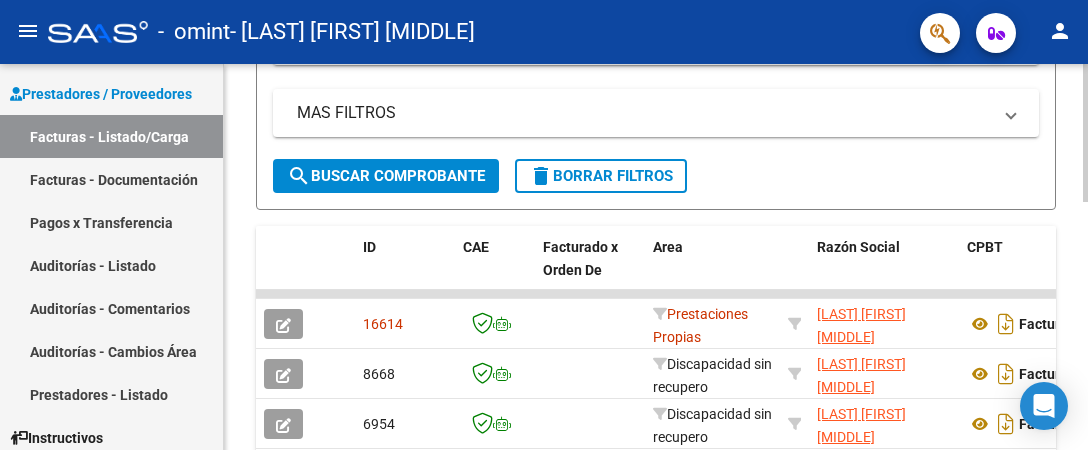 scroll, scrollTop: 500, scrollLeft: 0, axis: vertical 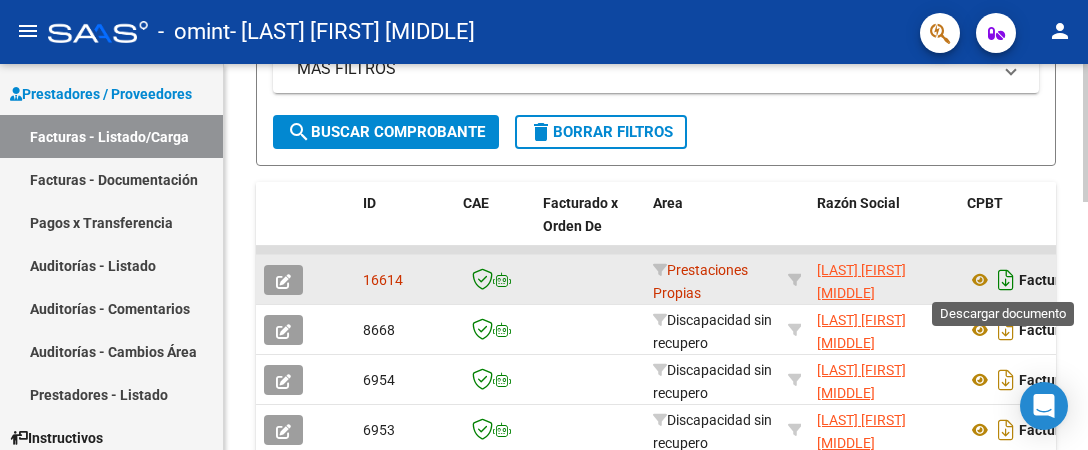click 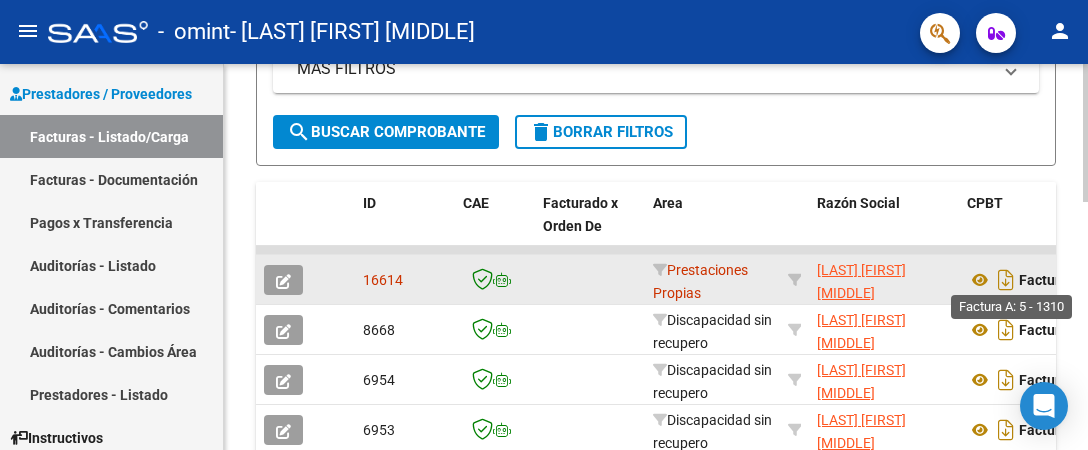 click on "Factura A: 5 - 1310" 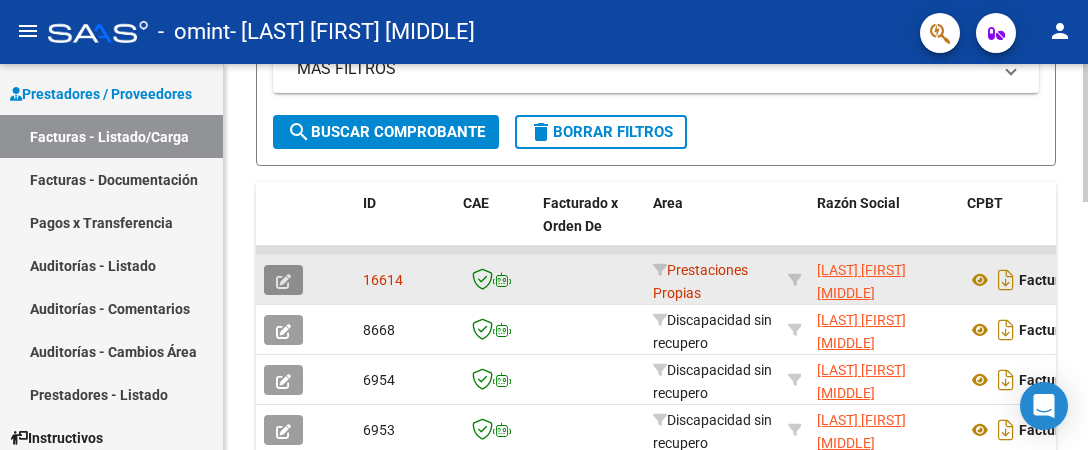 click 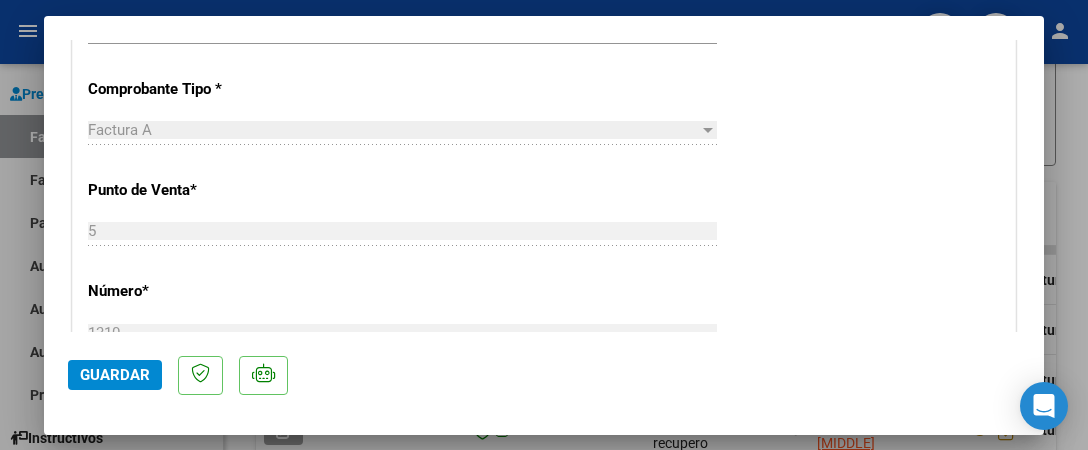 scroll, scrollTop: 300, scrollLeft: 0, axis: vertical 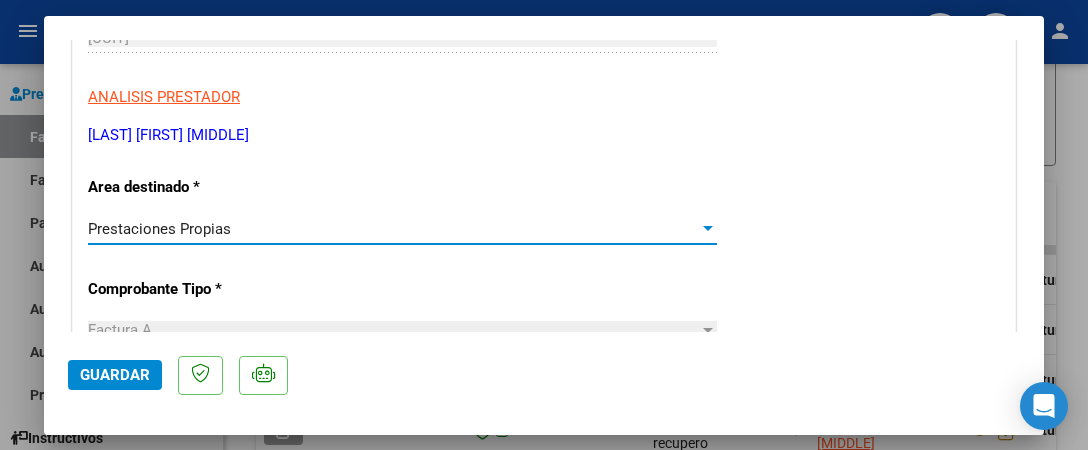 click at bounding box center (708, 228) 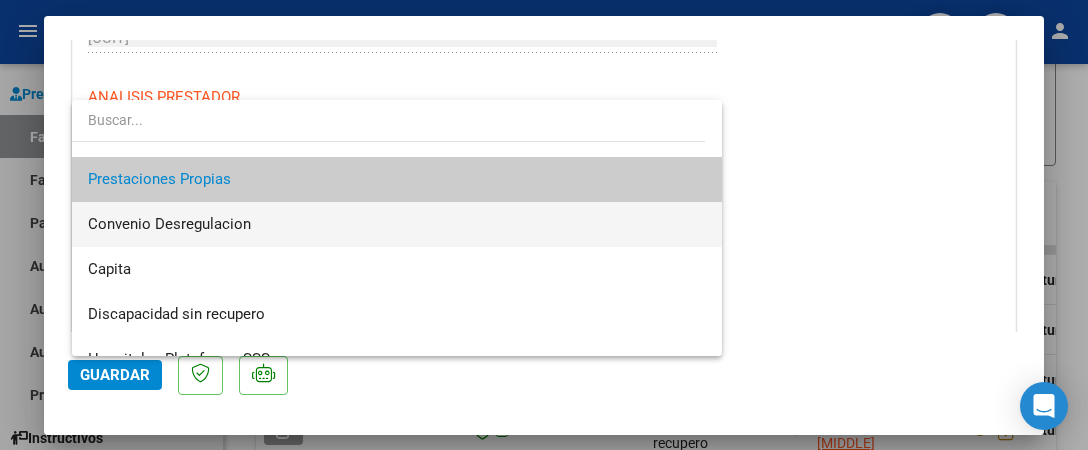 scroll, scrollTop: 194, scrollLeft: 0, axis: vertical 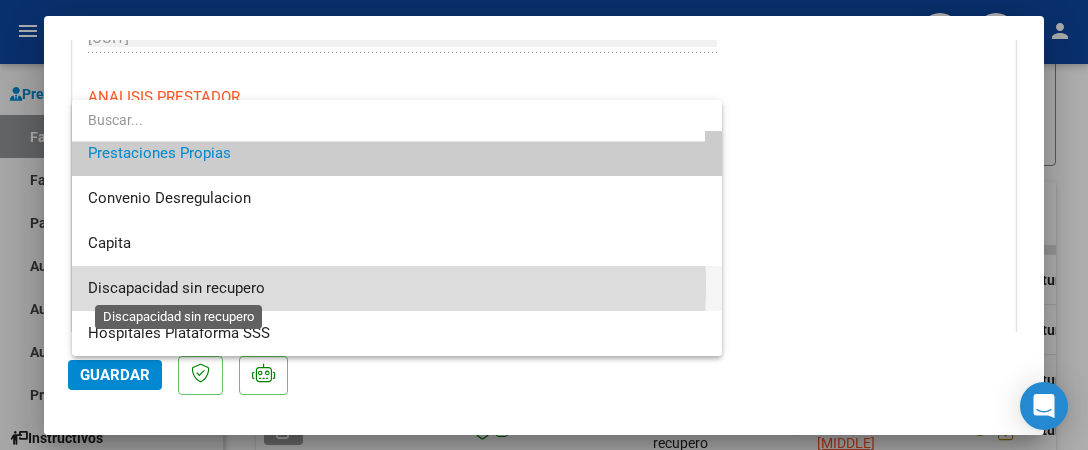 click on "Discapacidad sin recupero" at bounding box center (176, 288) 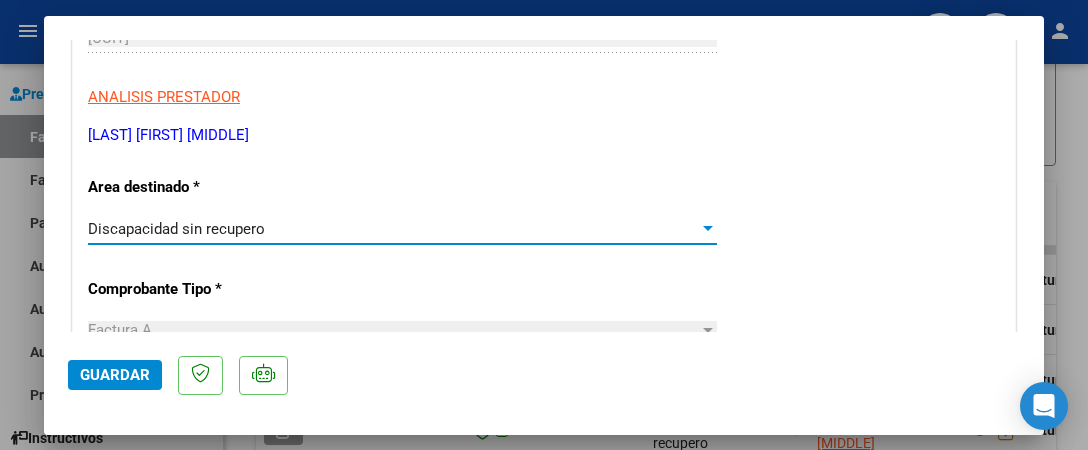 click on "Guardar" 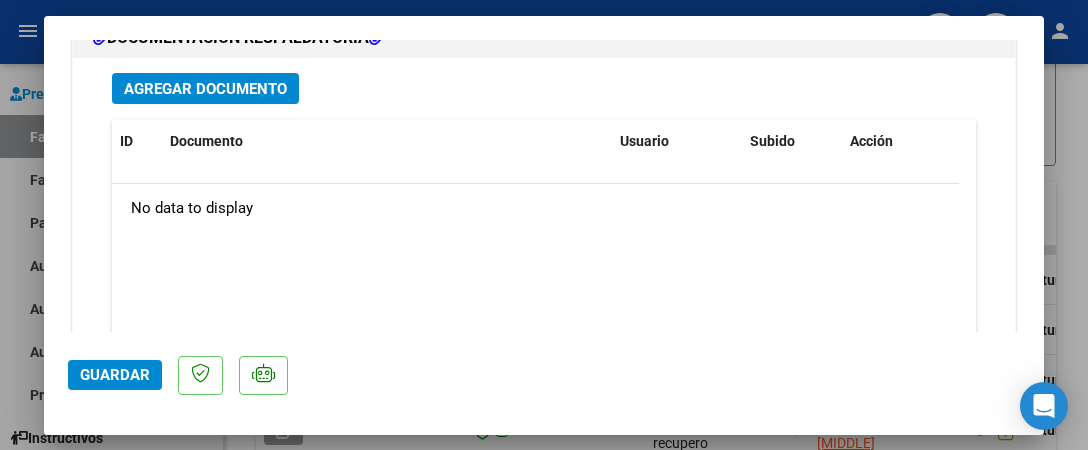 scroll, scrollTop: 1500, scrollLeft: 0, axis: vertical 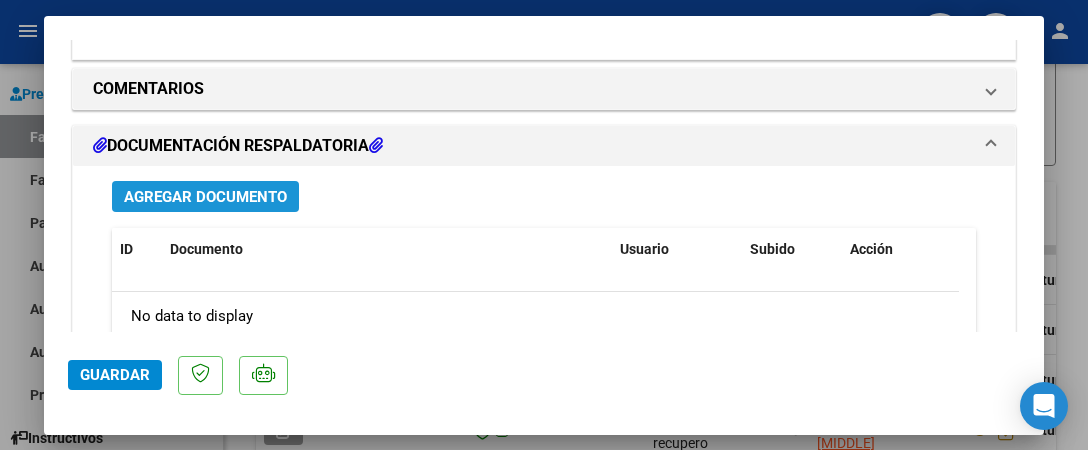 click on "Agregar Documento" at bounding box center [205, 197] 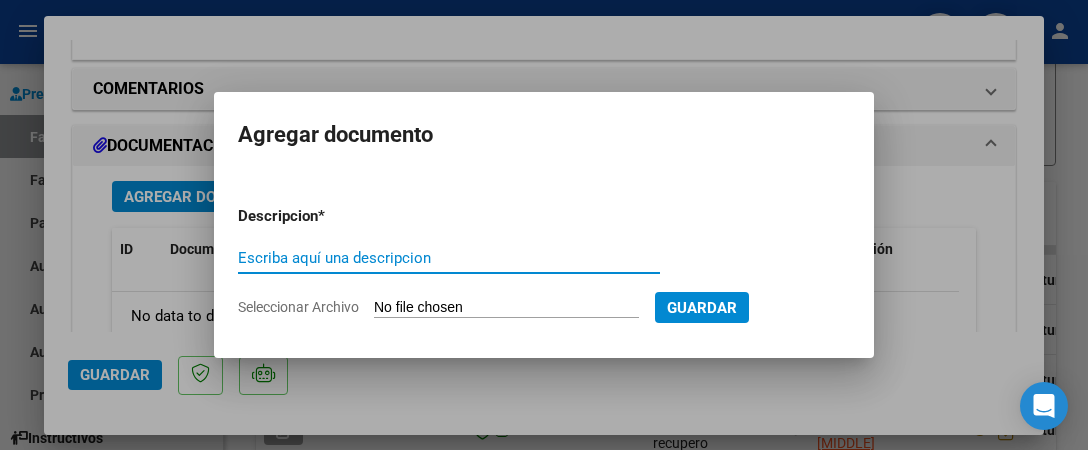 click on "Escriba aquí una descripcion" at bounding box center [449, 258] 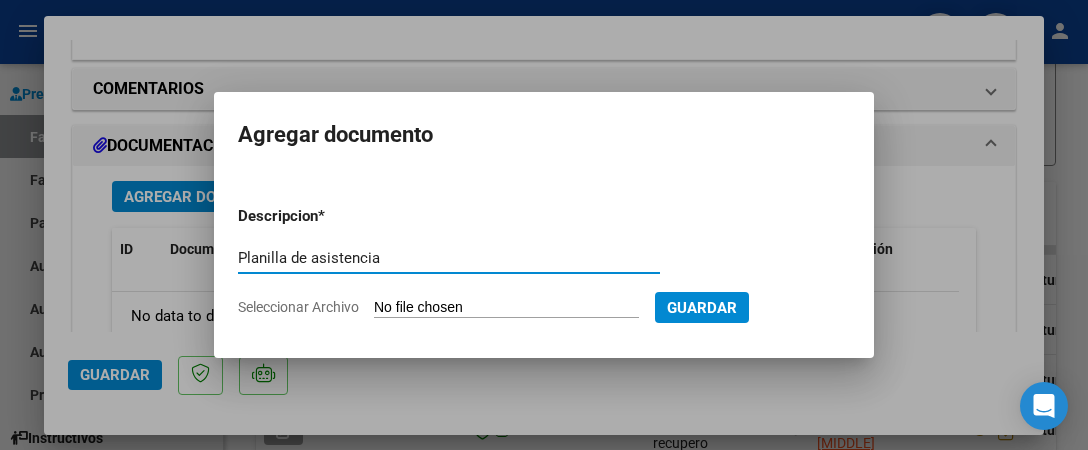 type on "Planilla de asistencia" 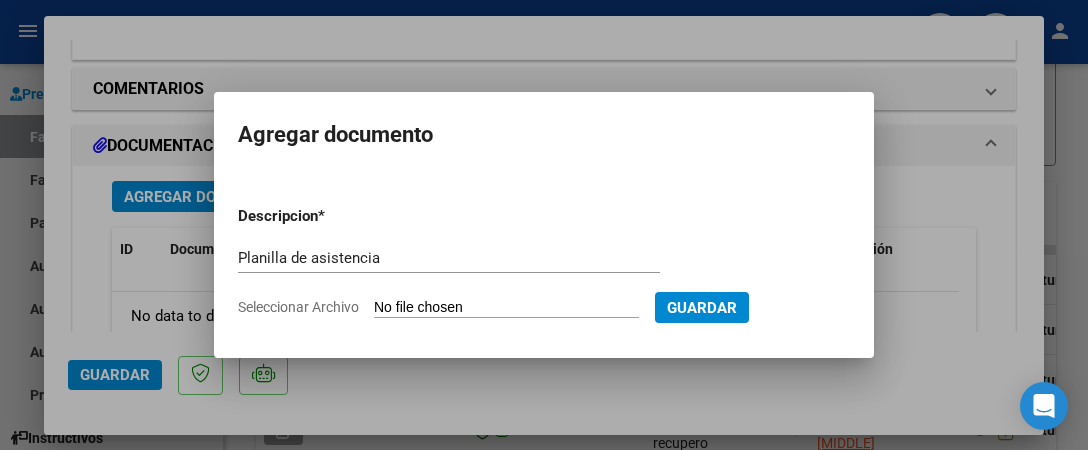 type on "C:\fakepath\Planilla julio [FIRST] [LAST].pdf" 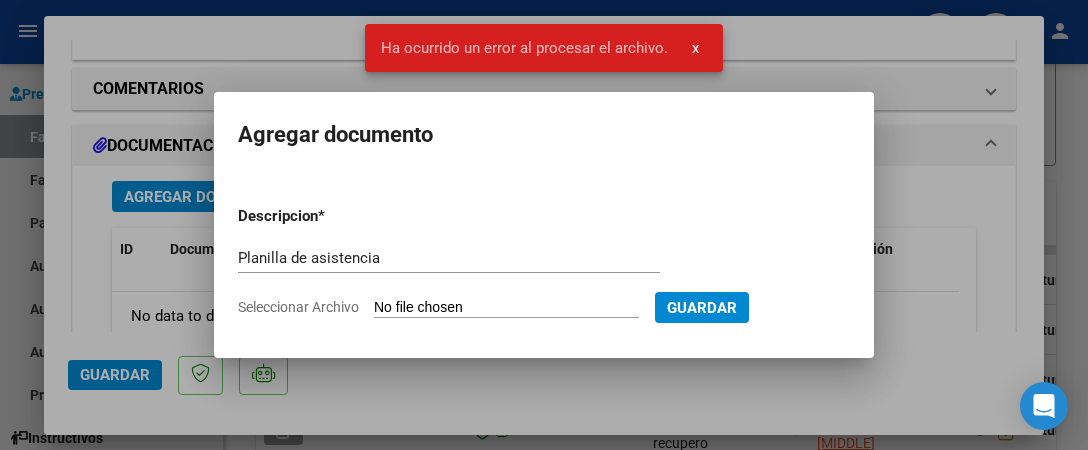 click on "Guardar" at bounding box center (702, 308) 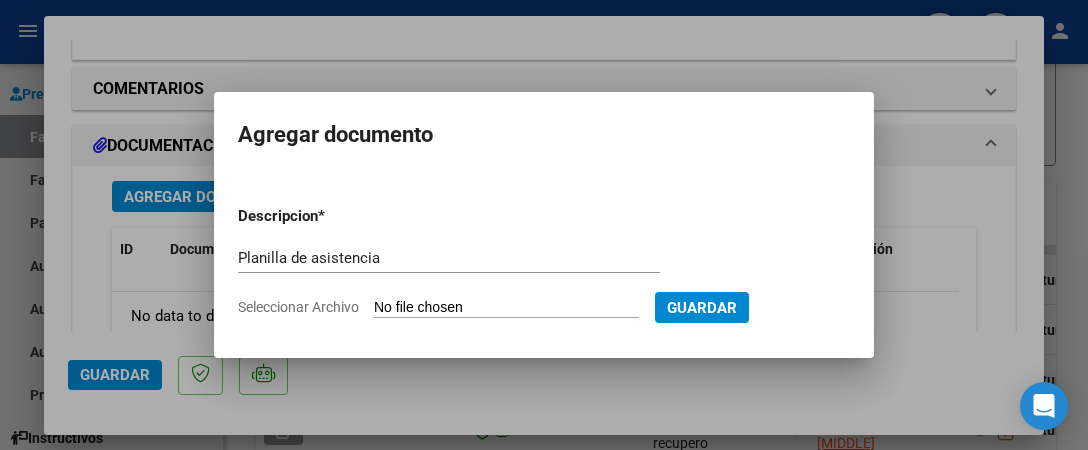 click on "Seleccionar Archivo" at bounding box center [506, 308] 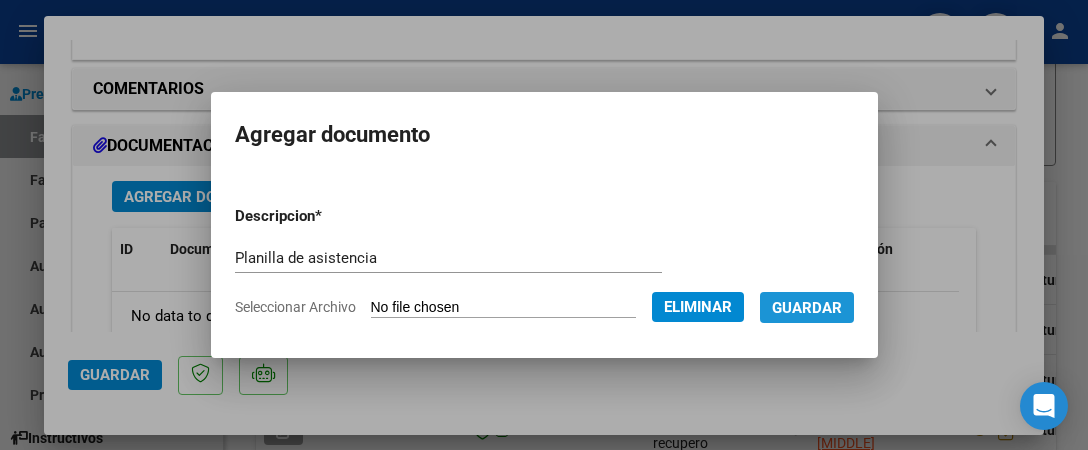 click on "Guardar" at bounding box center (807, 308) 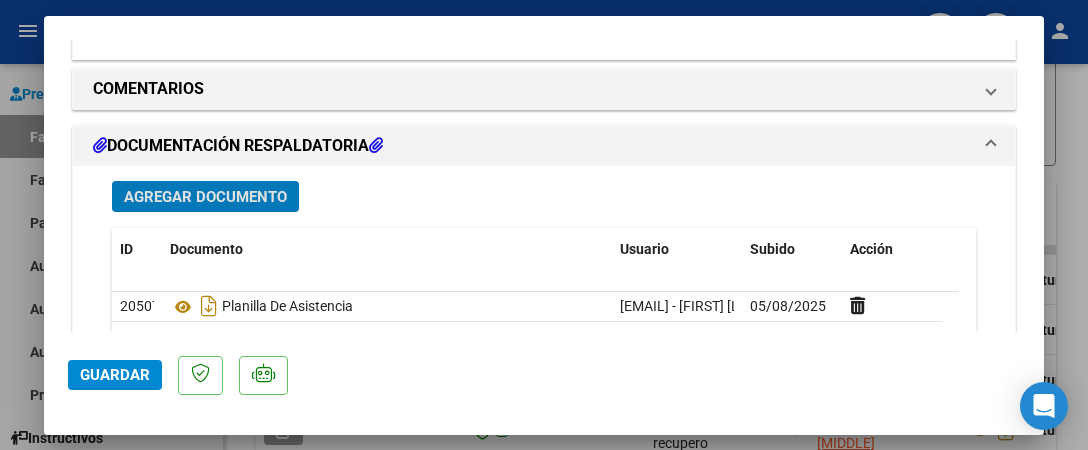 click on "Agregar Documento" at bounding box center (205, 197) 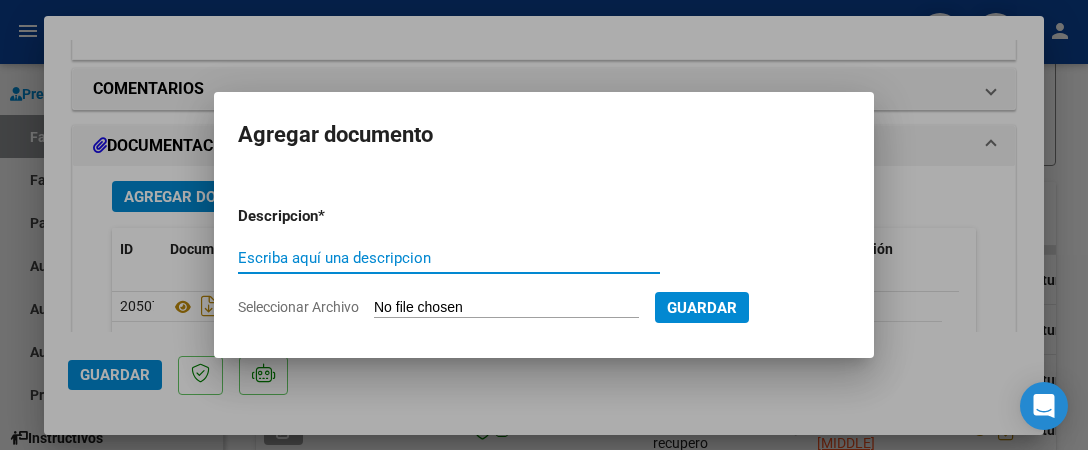 click on "Escriba aquí una descripcion" at bounding box center (449, 258) 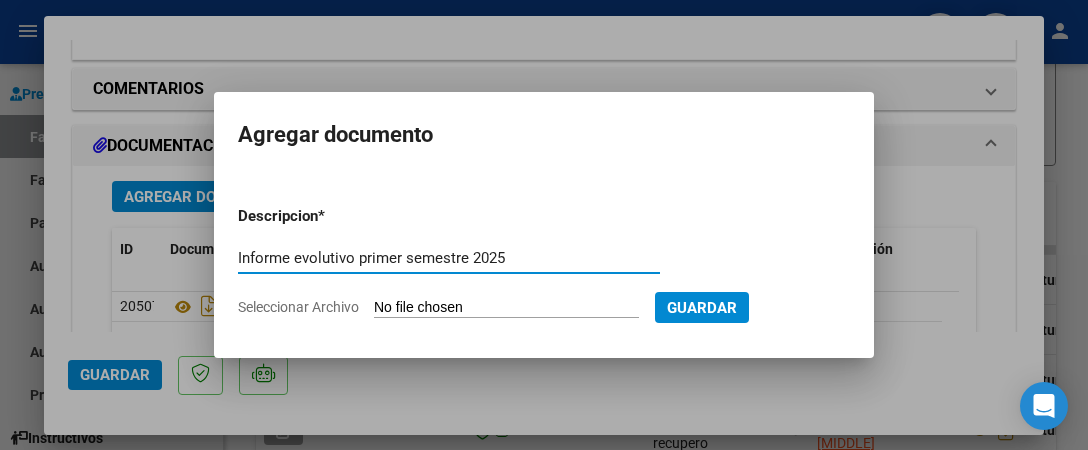 type on "Informe evolutivo primer semestre 2025" 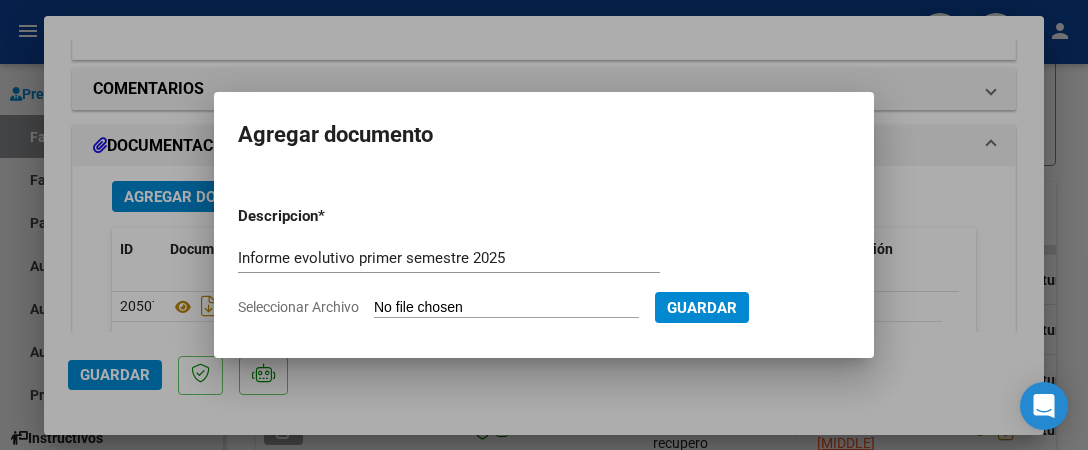 type on "C:\fakepath\[FIRST] [LAST] Informe evolutivo  de psicología TCC modalidad grupal [MONTH] [YEAR].pdf" 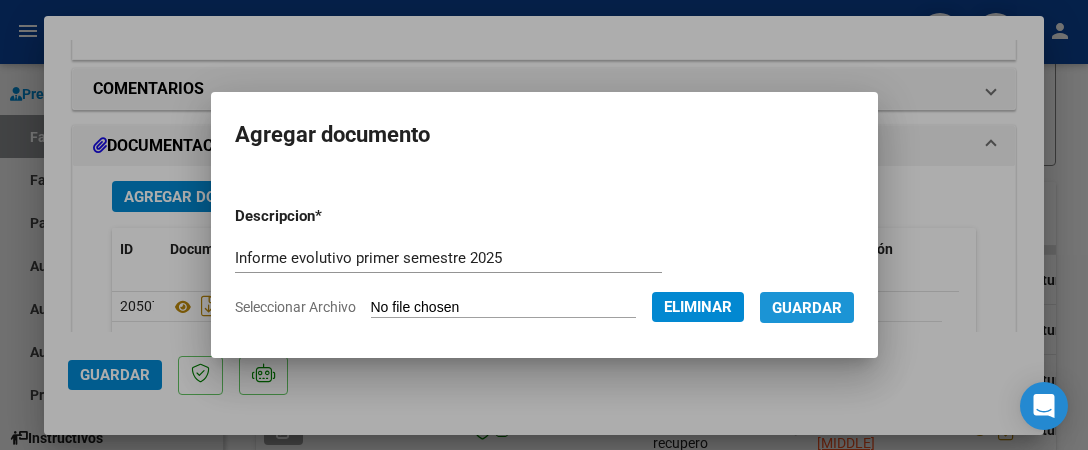 click on "Guardar" at bounding box center (807, 308) 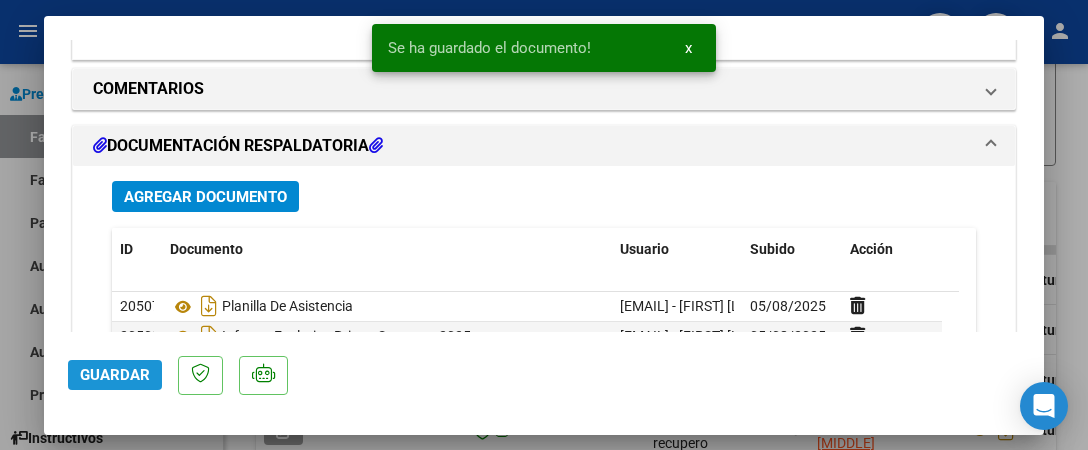 click on "Guardar" 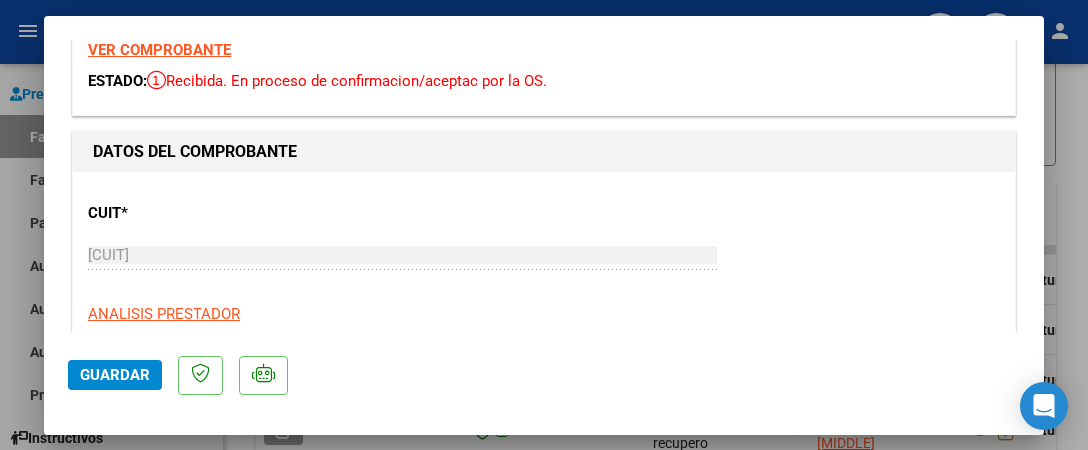 scroll, scrollTop: 0, scrollLeft: 0, axis: both 